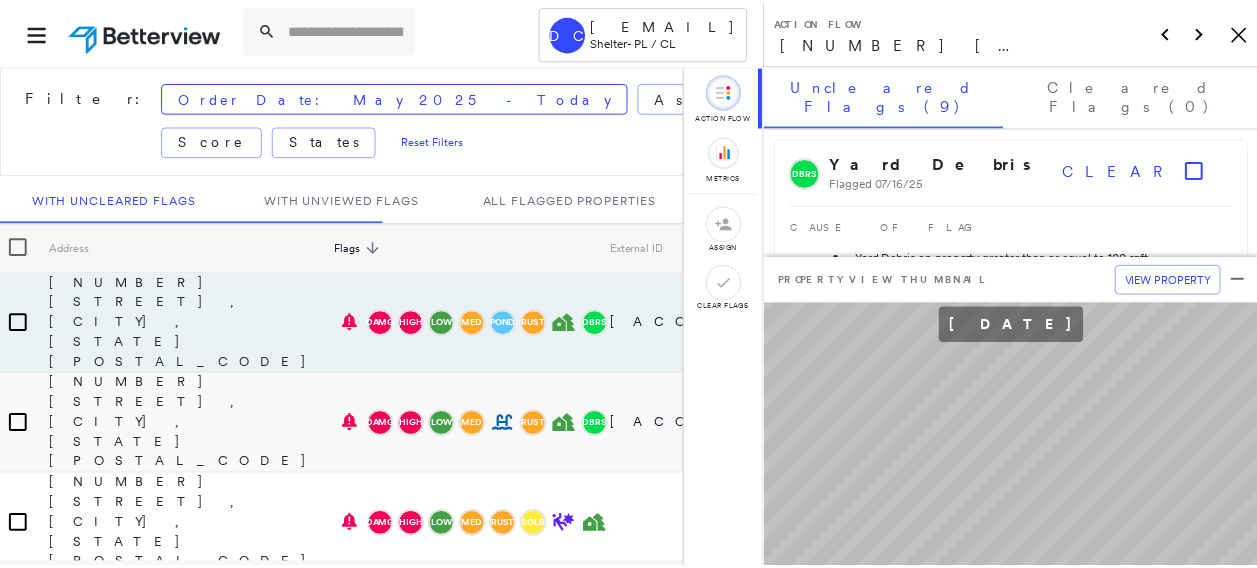 scroll, scrollTop: 0, scrollLeft: 0, axis: both 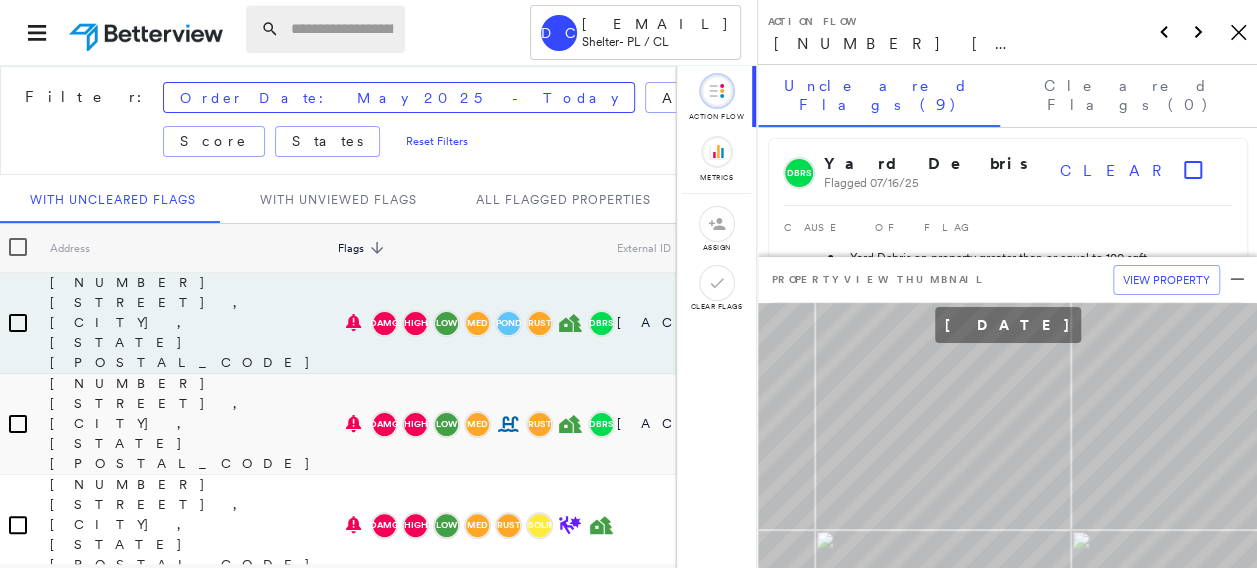 click at bounding box center (342, 29) 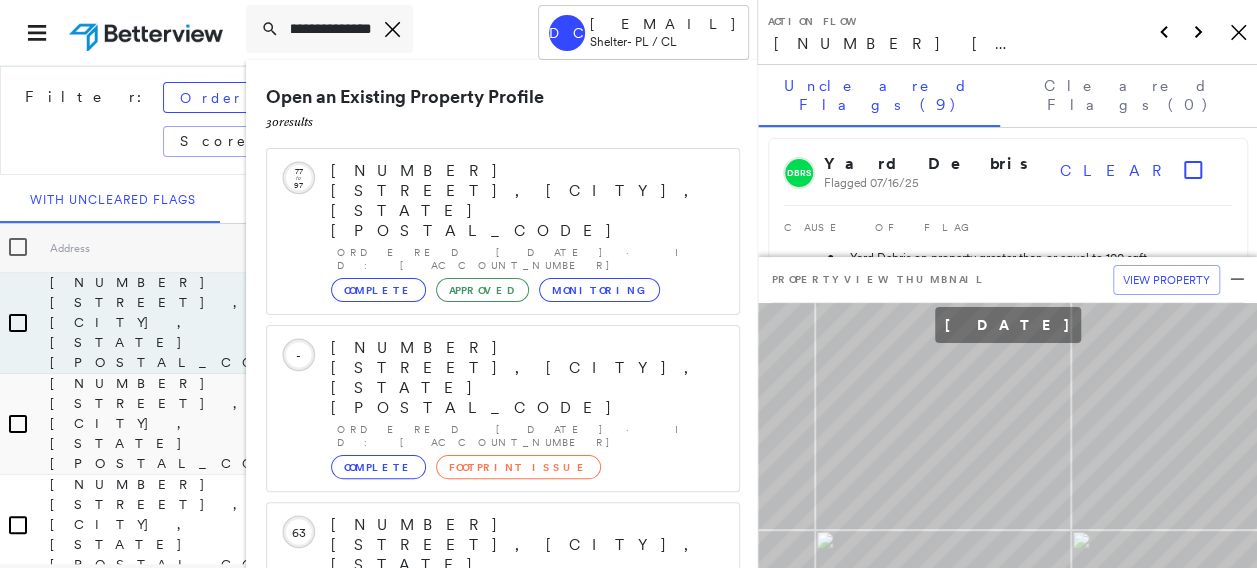 scroll, scrollTop: 0, scrollLeft: 53, axis: horizontal 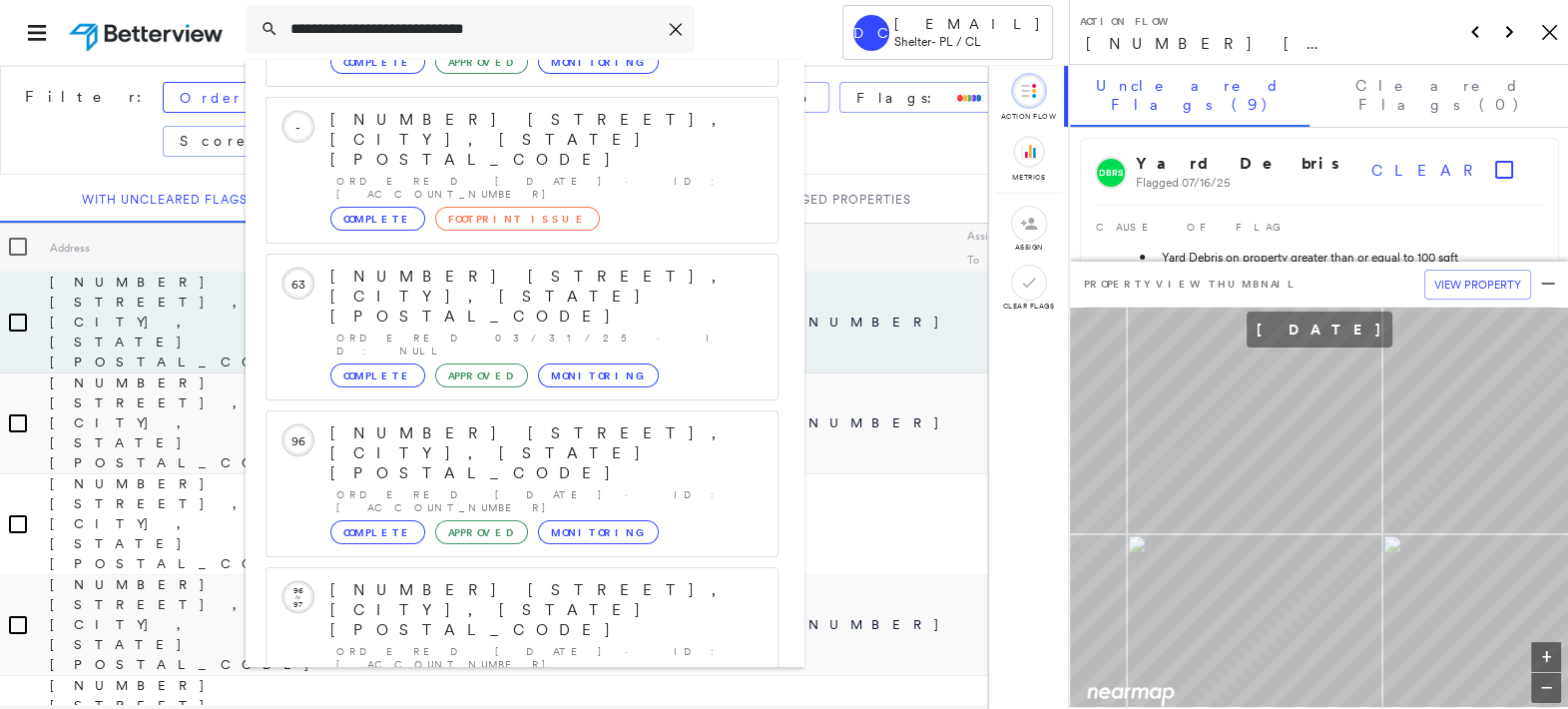 drag, startPoint x: 1024, startPoint y: 0, endPoint x: 753, endPoint y: 621, distance: 677.5559 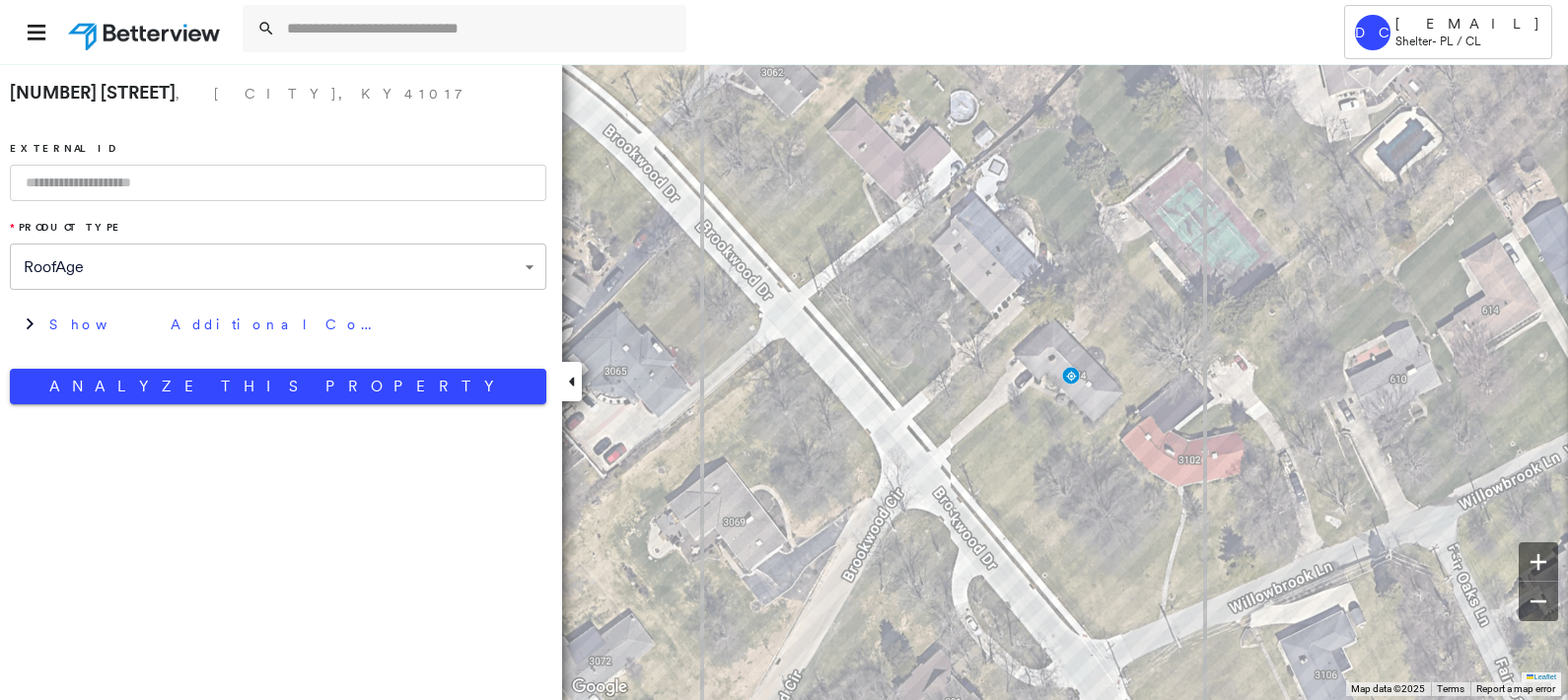 click at bounding box center (146, 32) 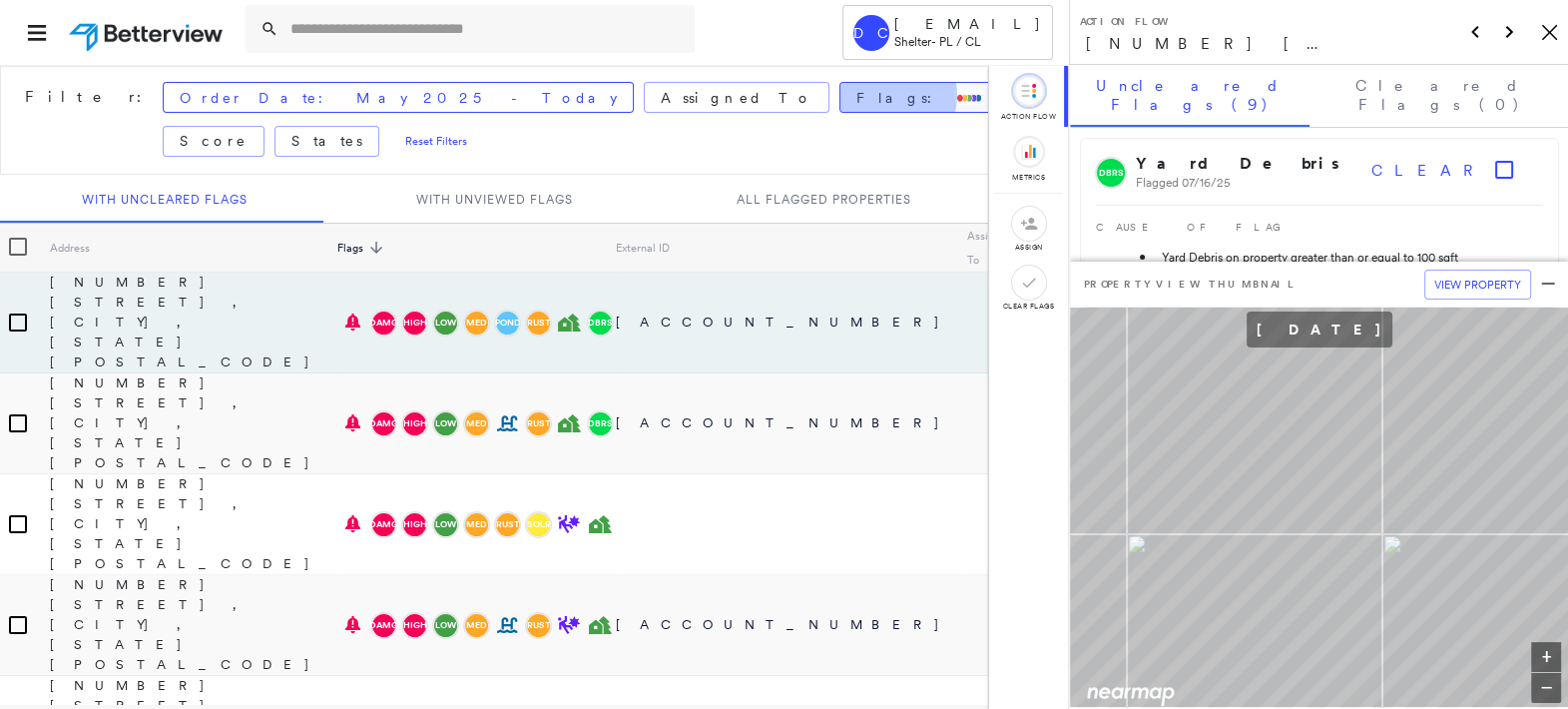 click at bounding box center [969, 97] 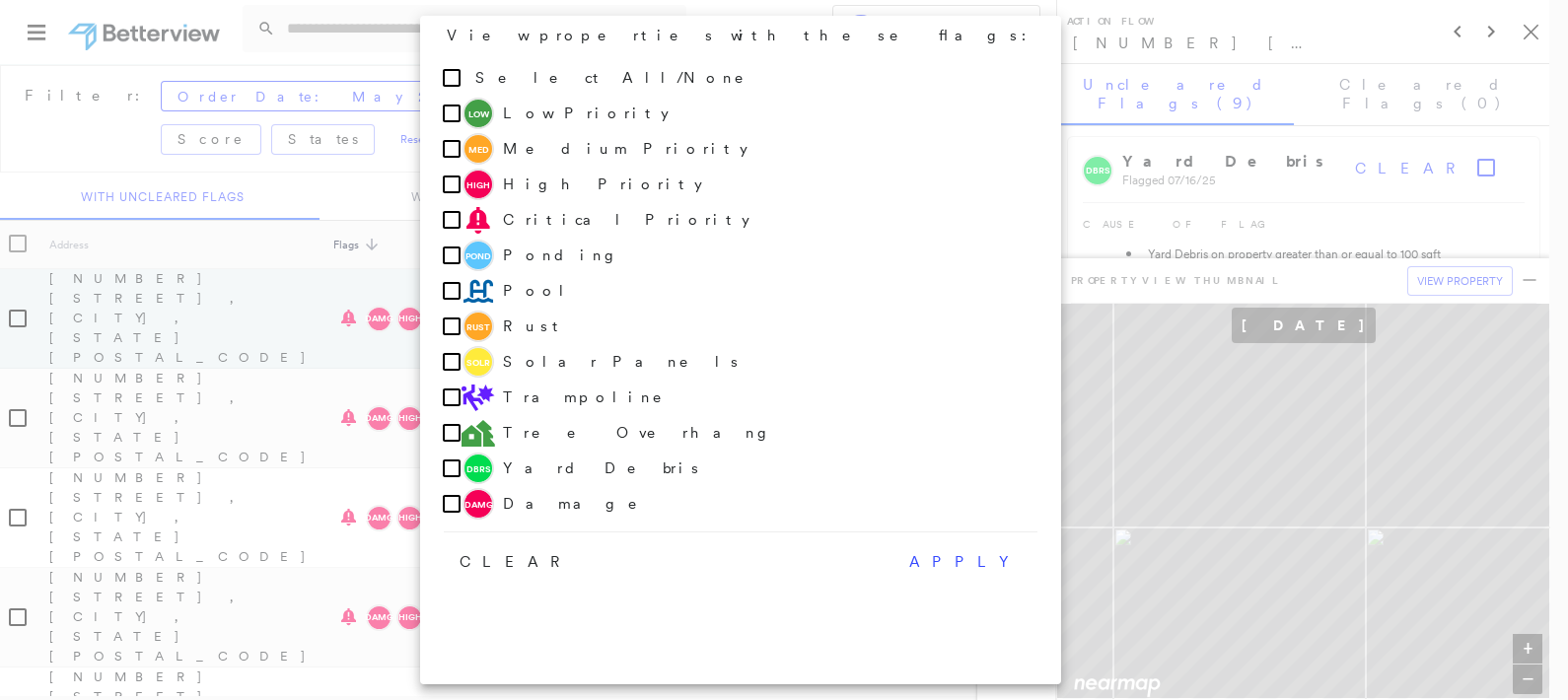 click at bounding box center (784, 350) 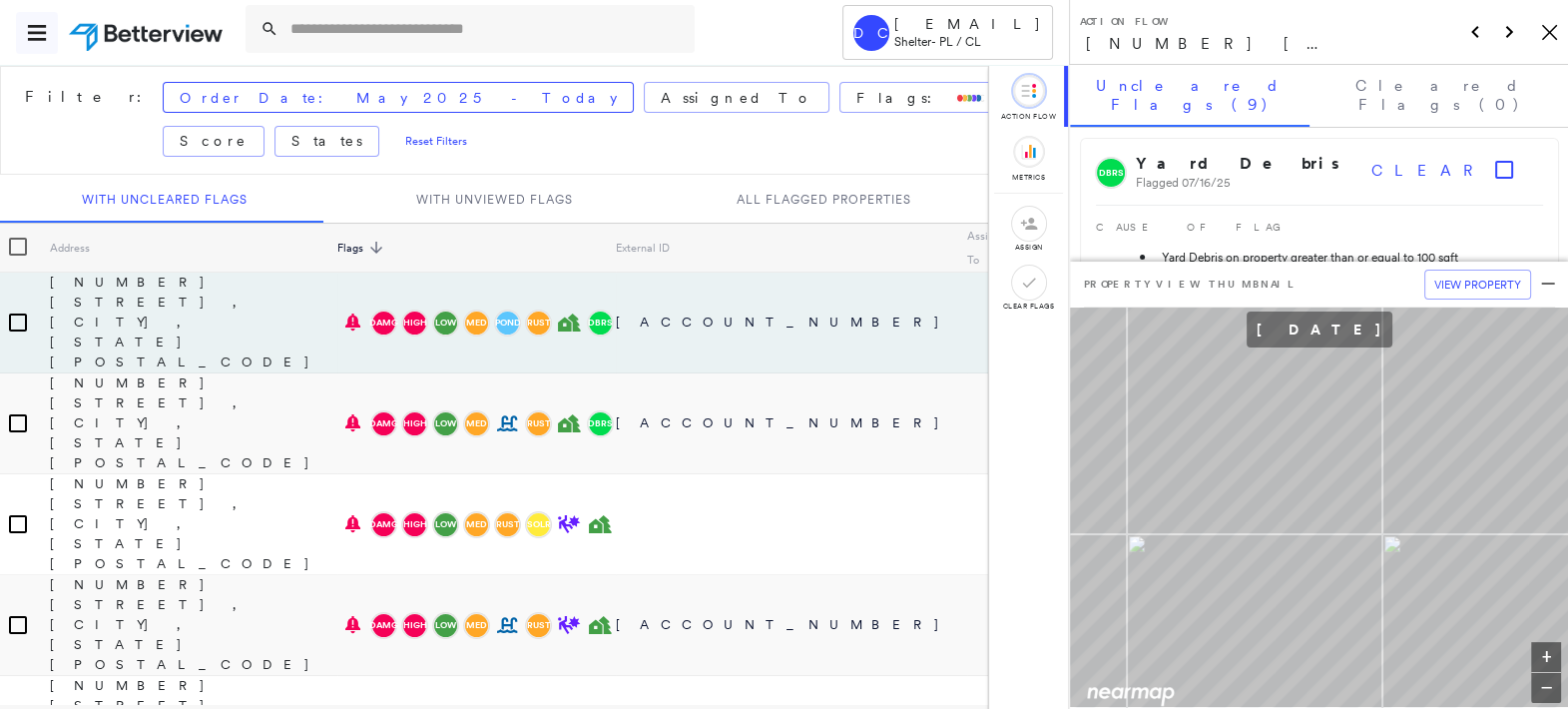 click at bounding box center (37, 33) 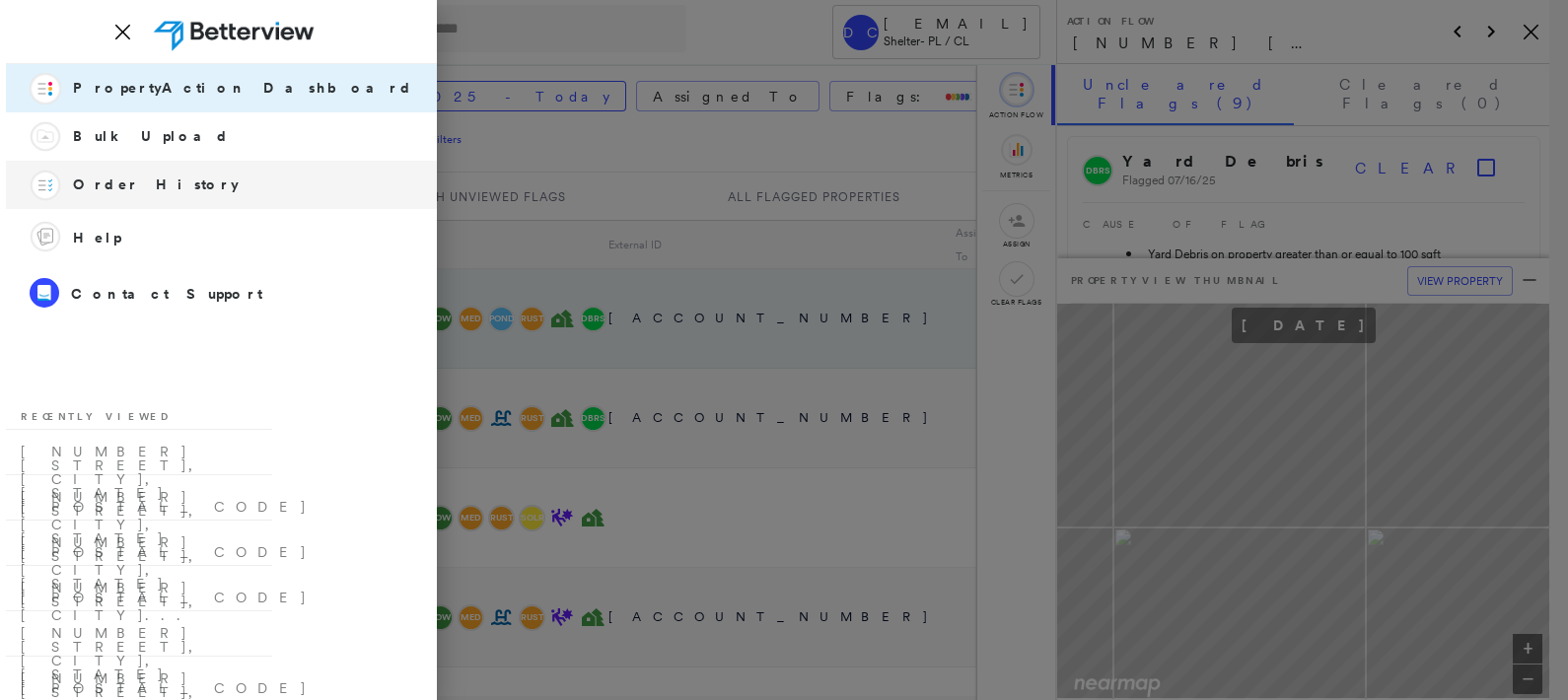 click on "Order History" at bounding box center (156, 184) 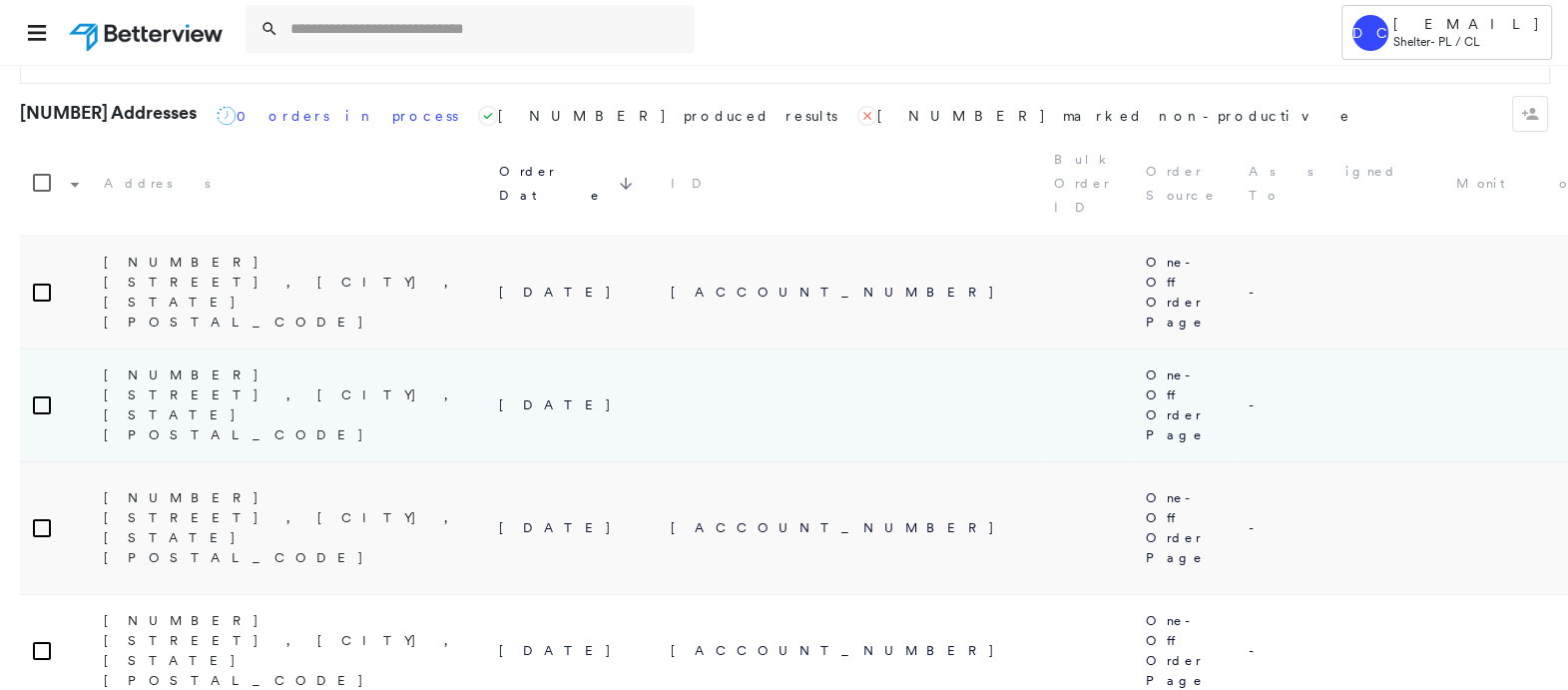 scroll, scrollTop: 0, scrollLeft: 0, axis: both 